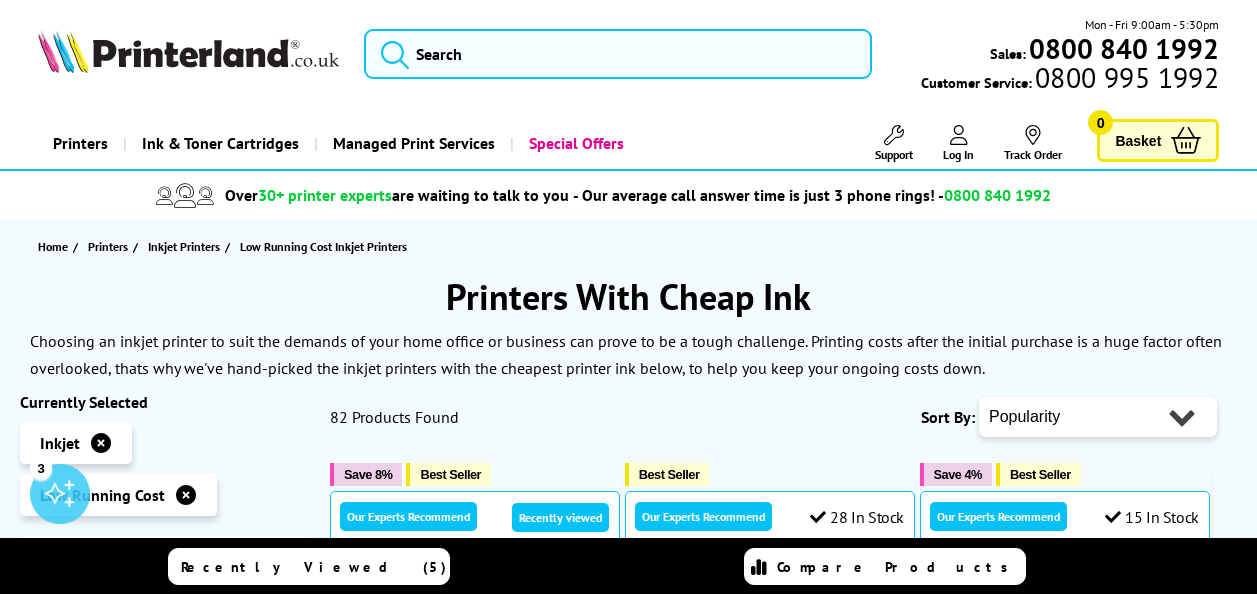 scroll, scrollTop: 0, scrollLeft: 0, axis: both 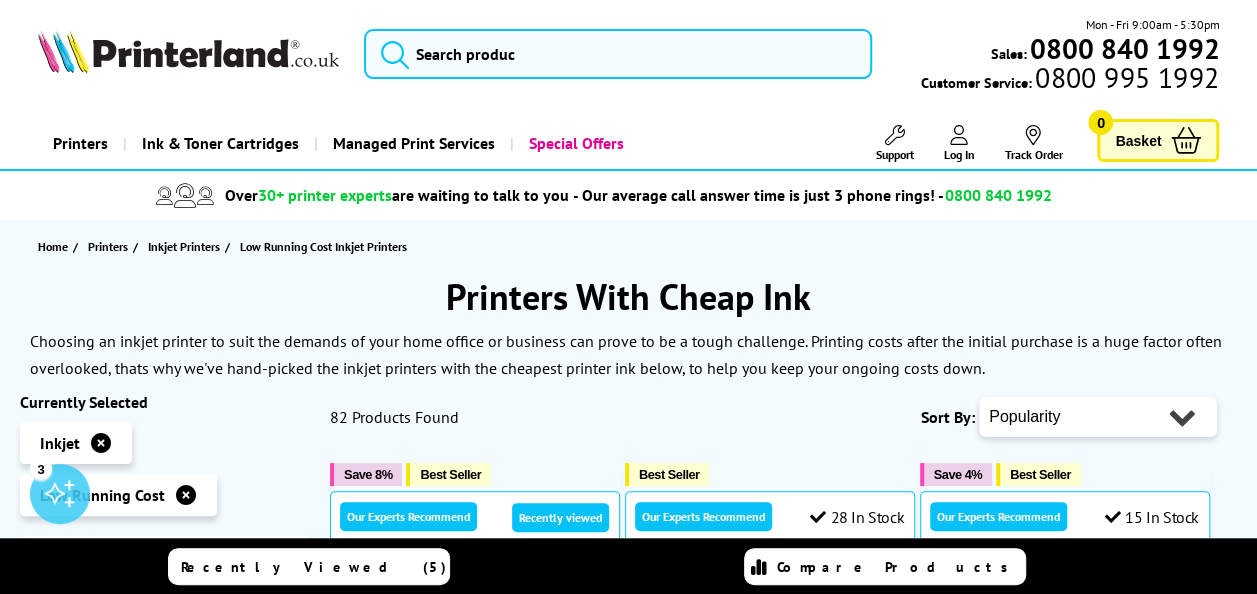 click on "Ink & Toner Cartridges" at bounding box center (220, 143) 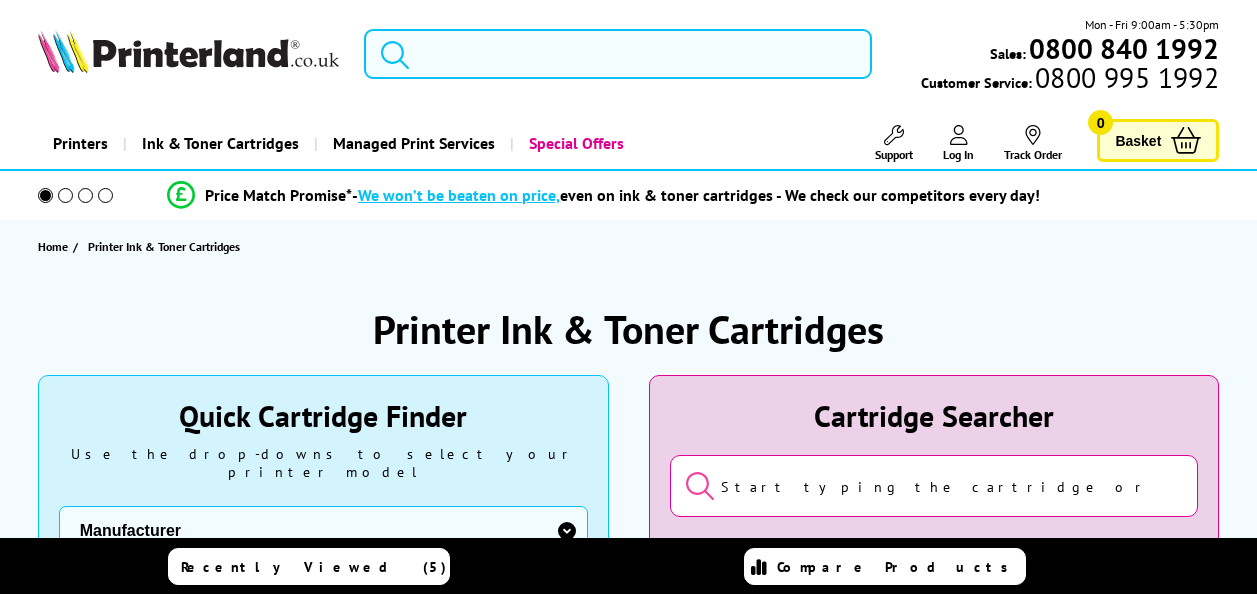 scroll, scrollTop: 0, scrollLeft: 0, axis: both 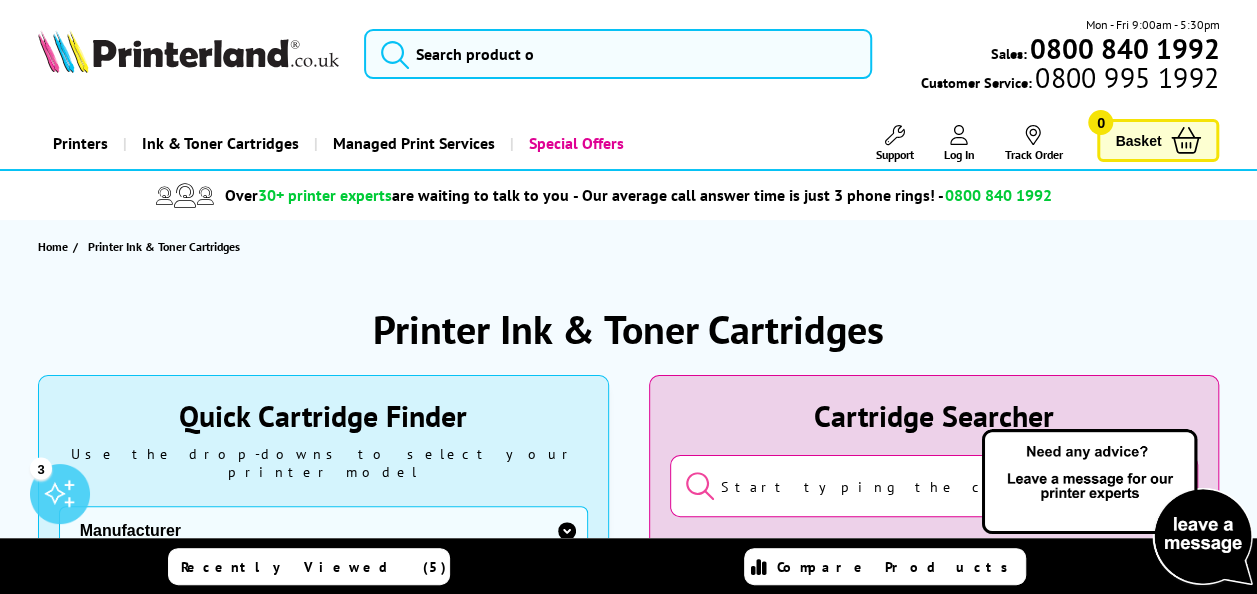 click on "Printers" at bounding box center [80, 143] 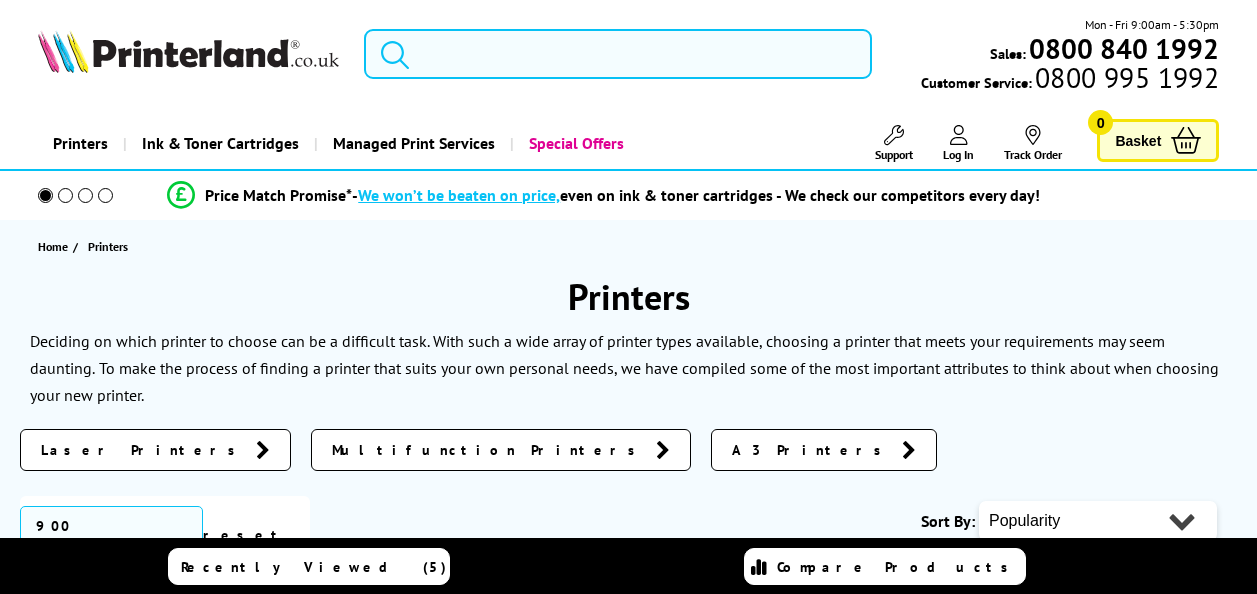 scroll, scrollTop: 0, scrollLeft: 0, axis: both 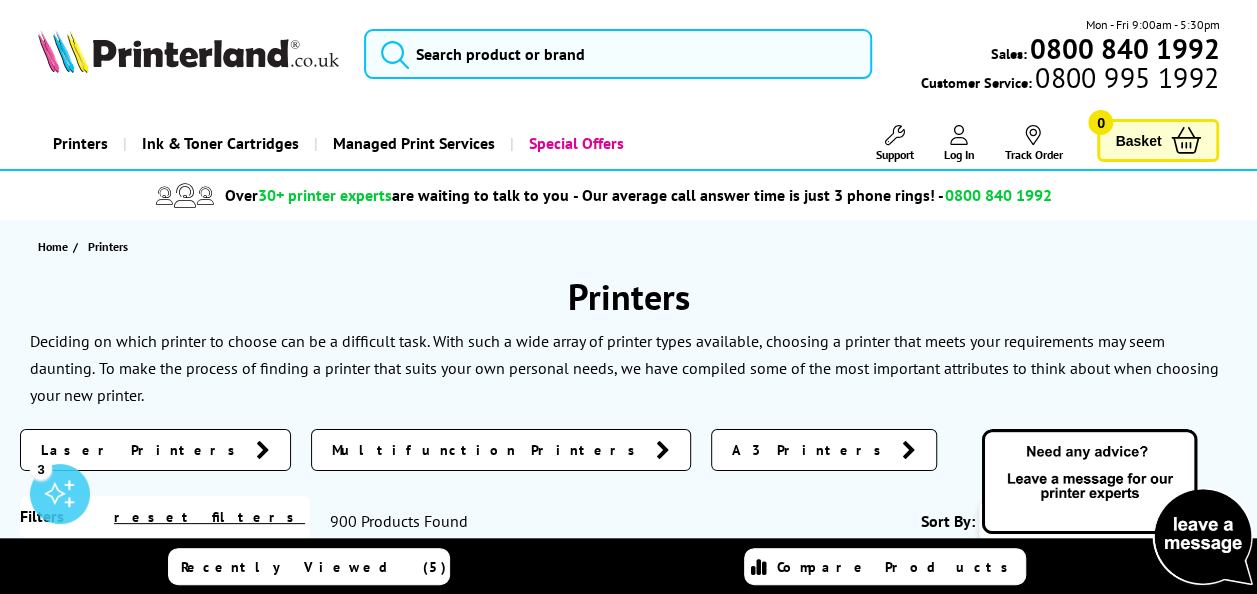 click on "Printers" at bounding box center [80, 143] 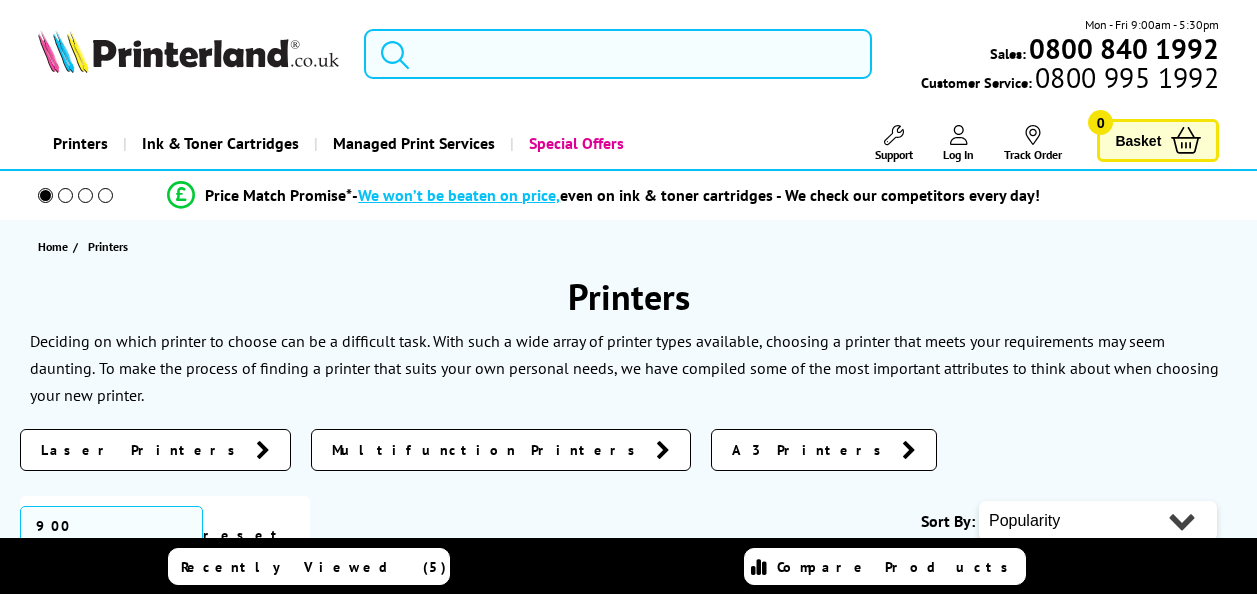 scroll, scrollTop: 0, scrollLeft: 0, axis: both 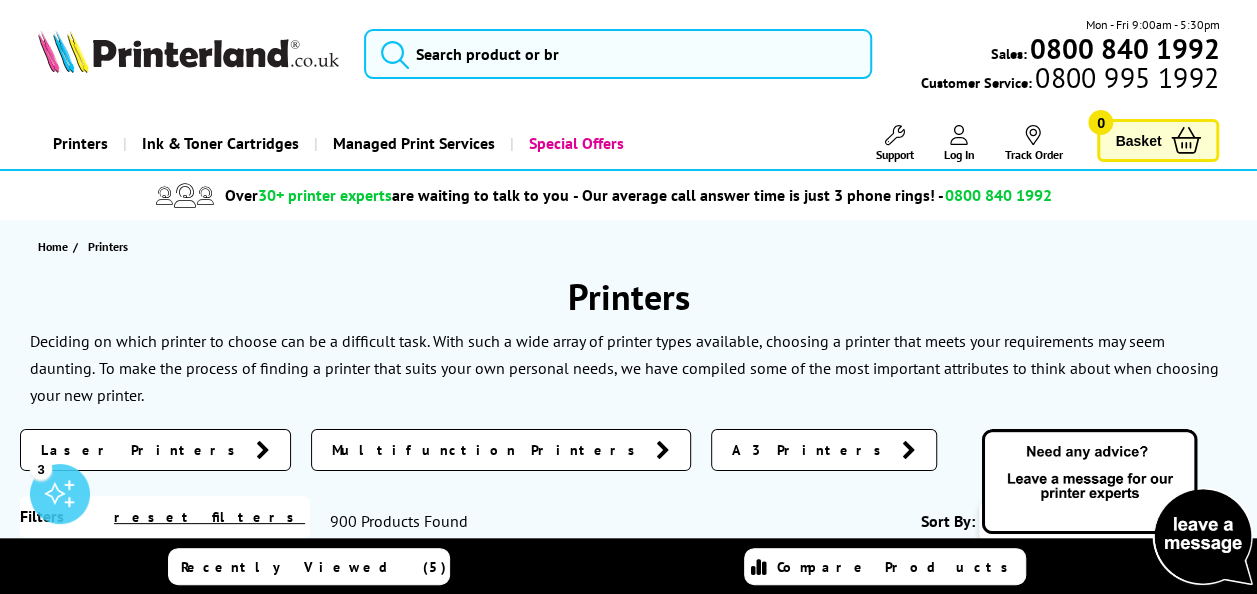 click at bounding box center (188, 51) 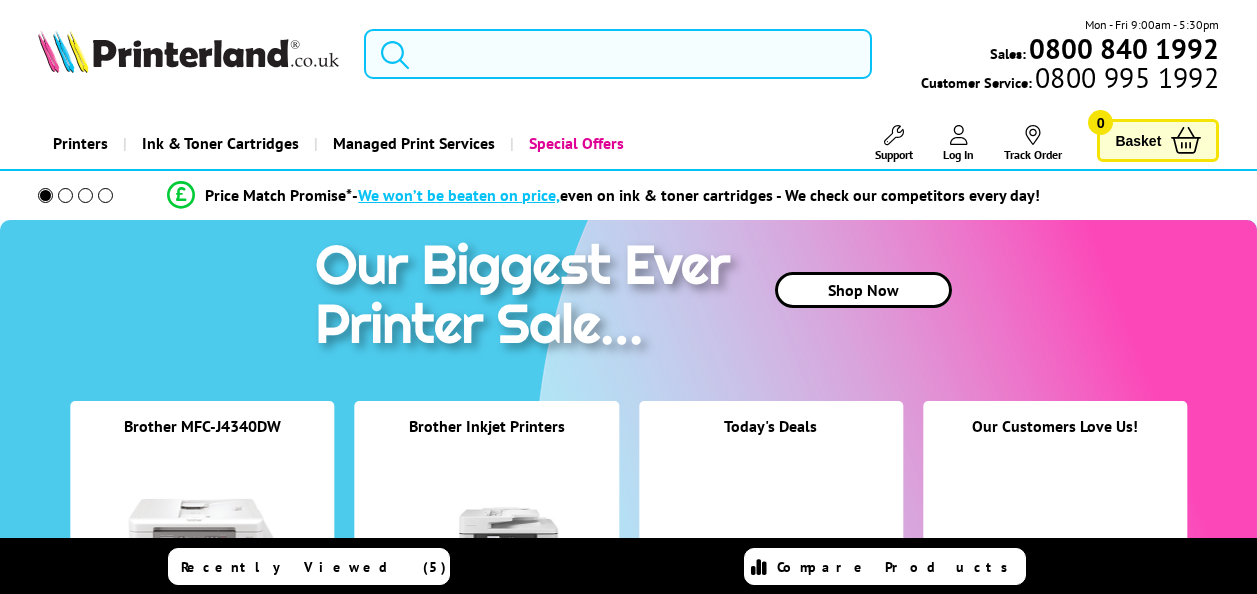 scroll, scrollTop: 0, scrollLeft: 0, axis: both 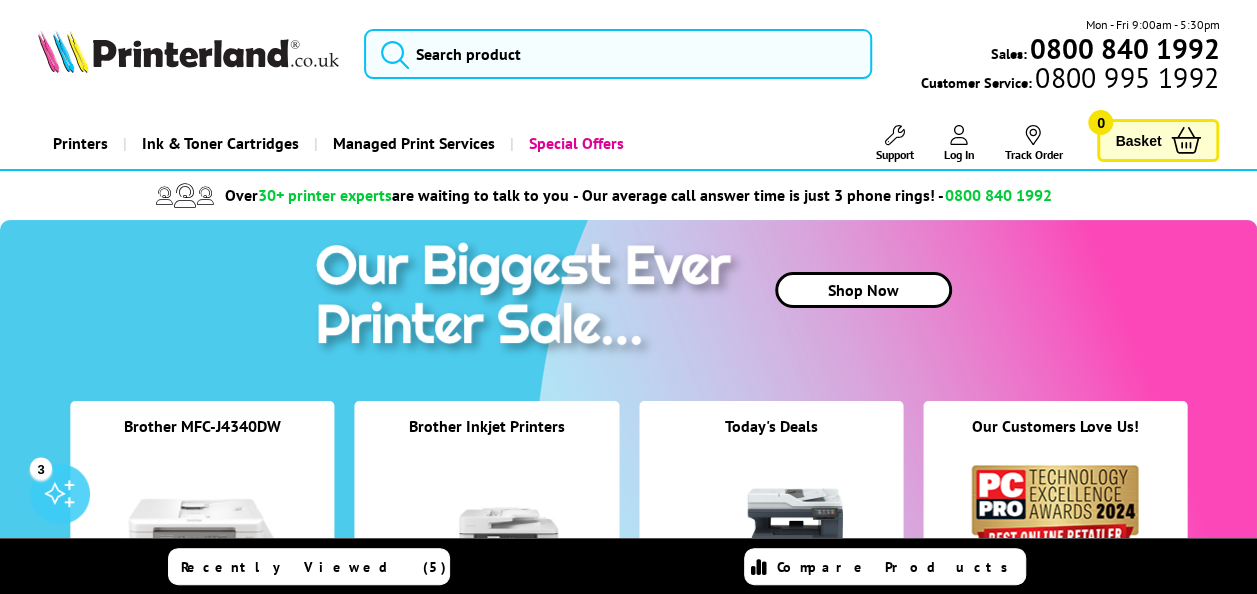 click on "Printers" at bounding box center (80, 143) 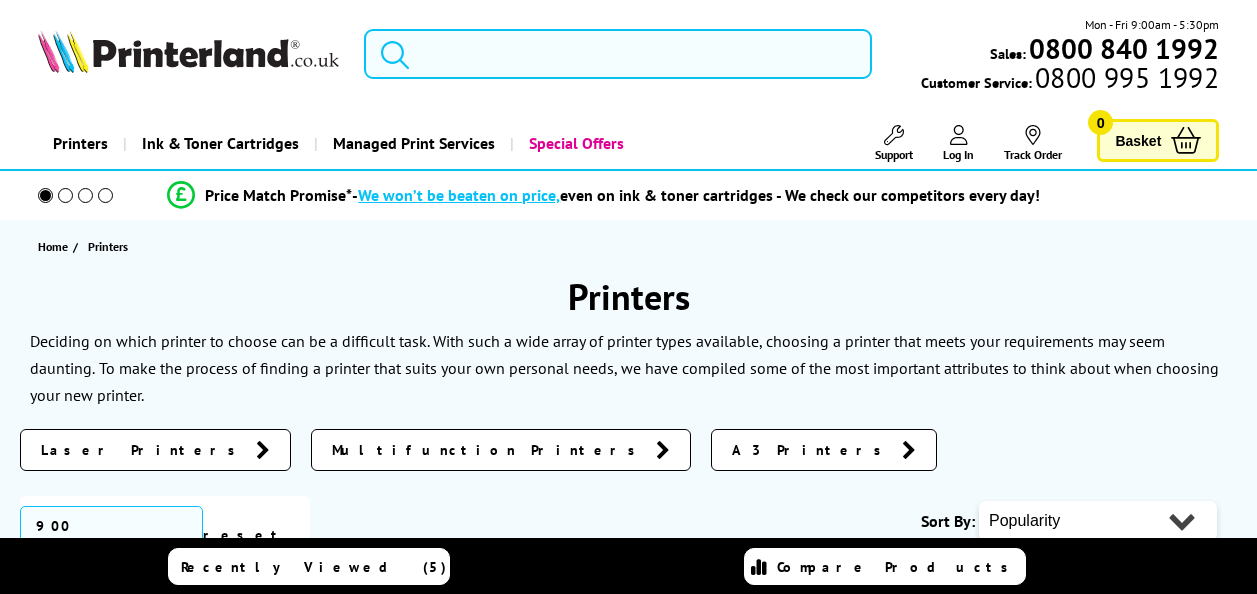 scroll, scrollTop: 0, scrollLeft: 0, axis: both 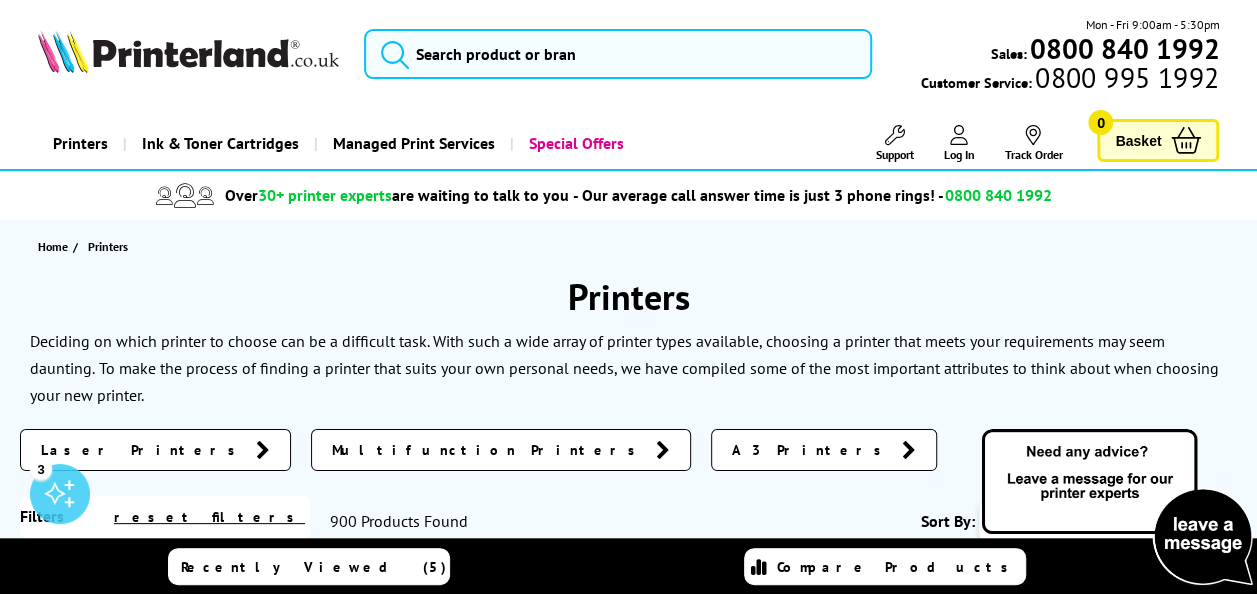 click on "Printers" at bounding box center [80, 143] 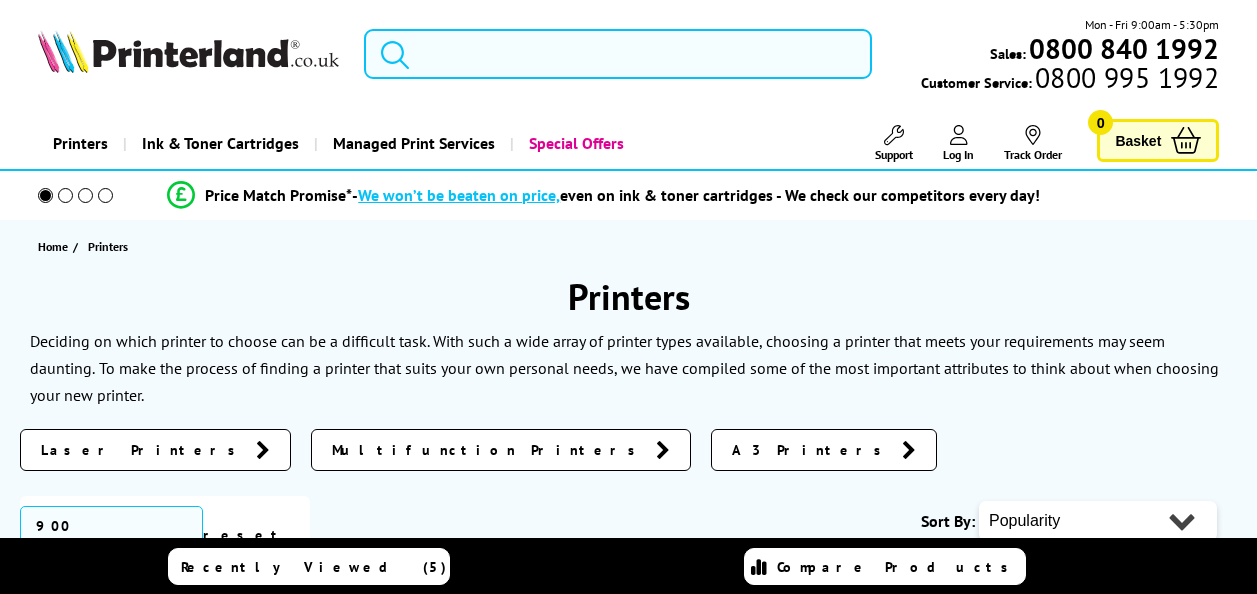 scroll, scrollTop: 0, scrollLeft: 0, axis: both 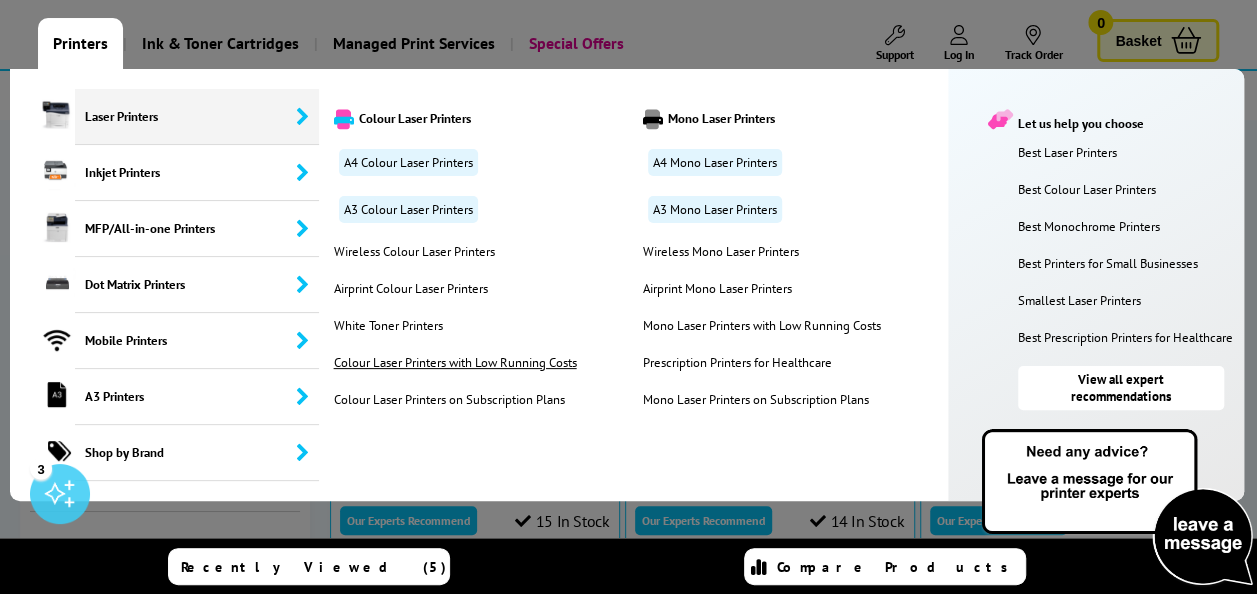 click on "Colour Laser Printers with Low Running Costs" at bounding box center [455, 362] 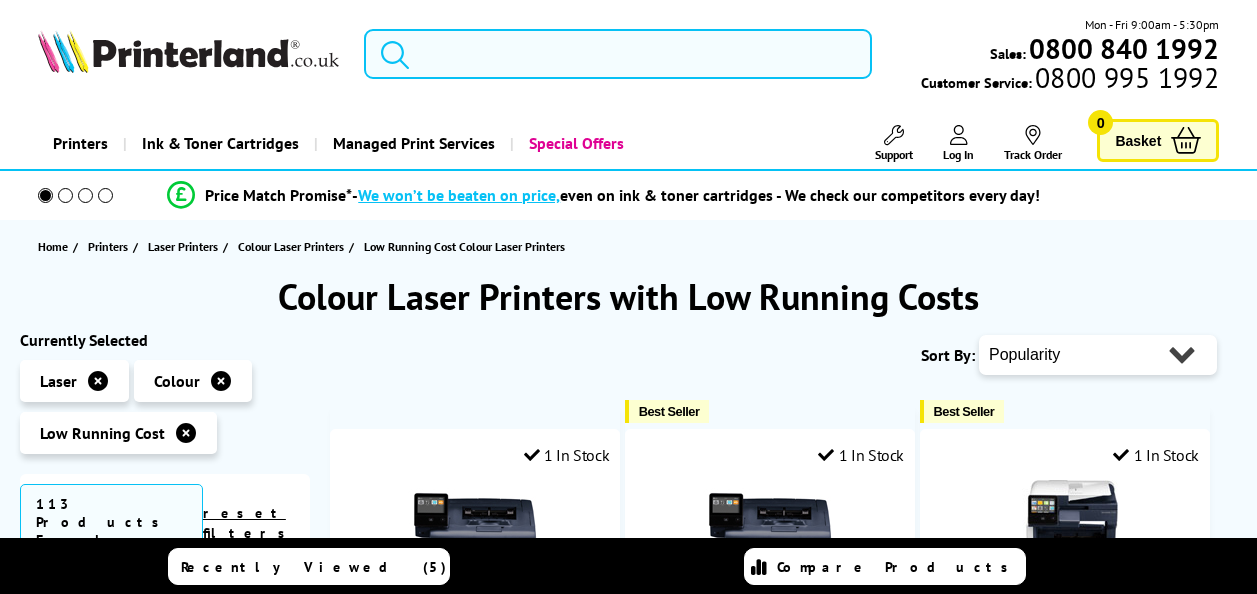 scroll, scrollTop: 0, scrollLeft: 0, axis: both 